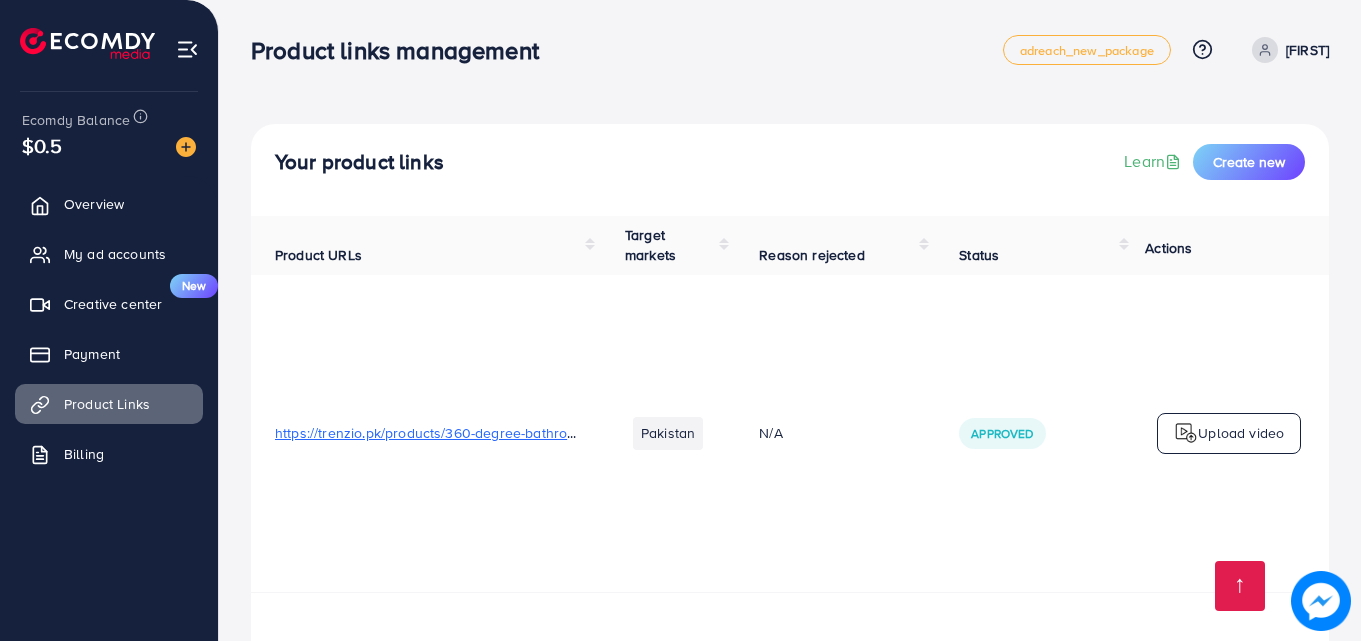 scroll, scrollTop: 4446, scrollLeft: 0, axis: vertical 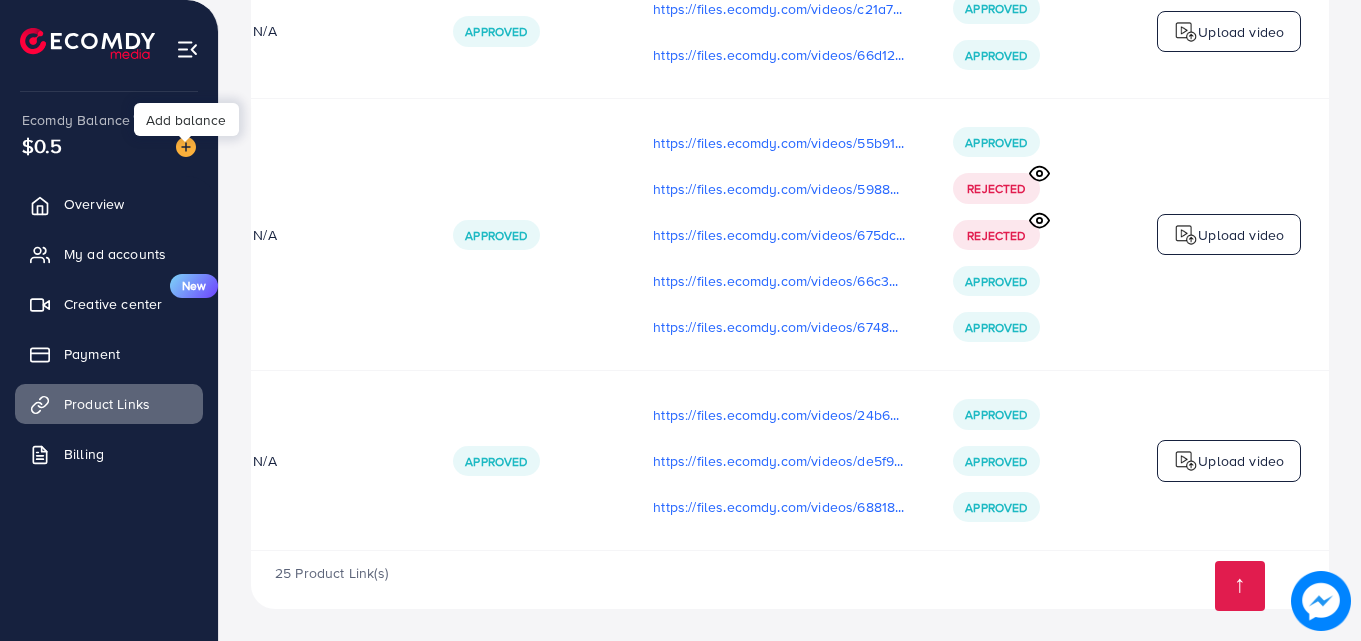 click at bounding box center (186, 147) 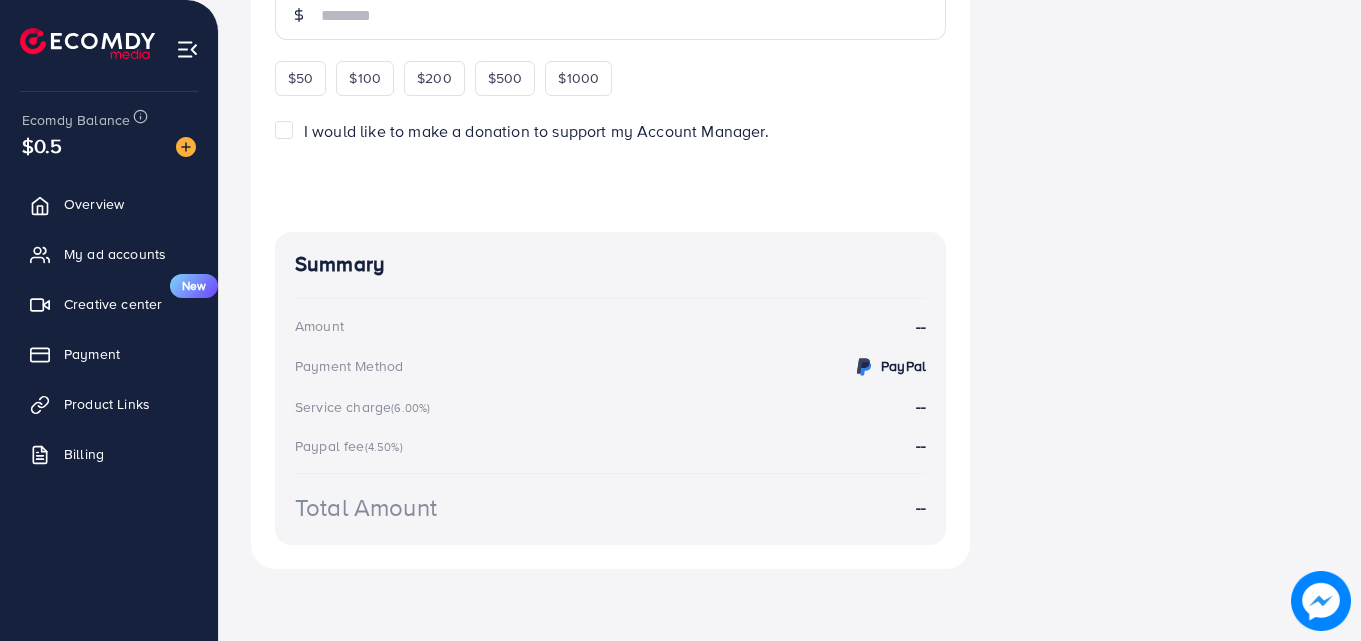 scroll, scrollTop: 0, scrollLeft: 0, axis: both 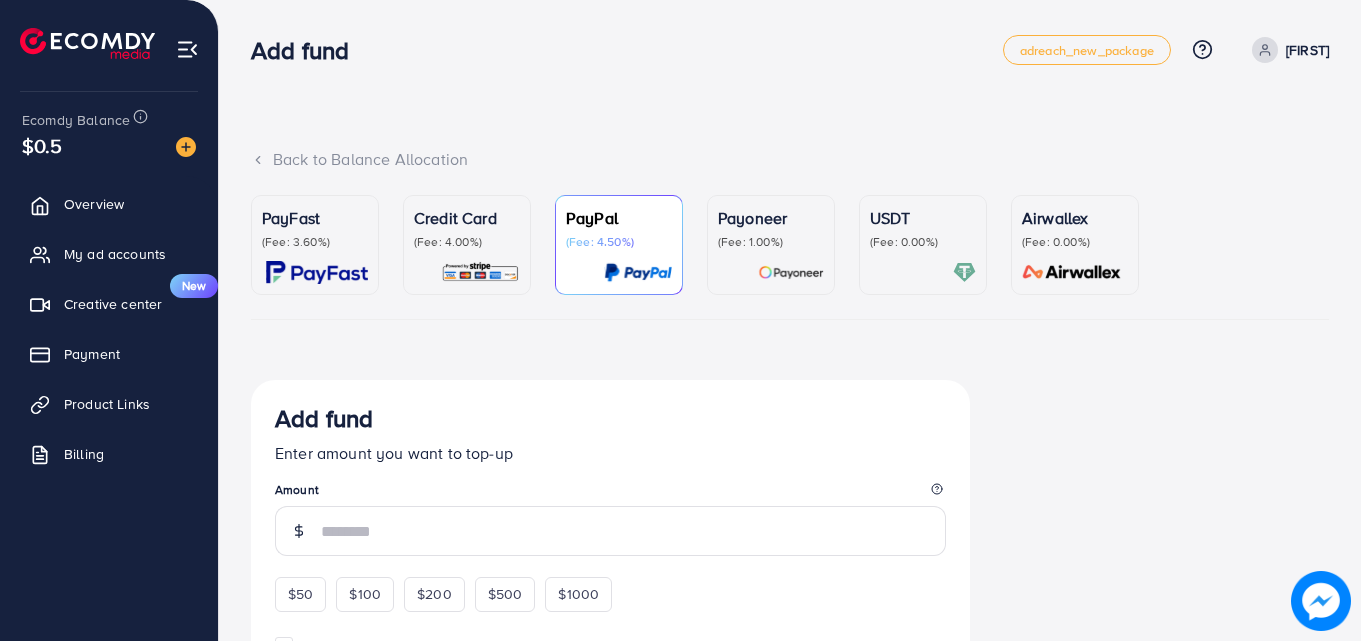 click at bounding box center (467, 272) 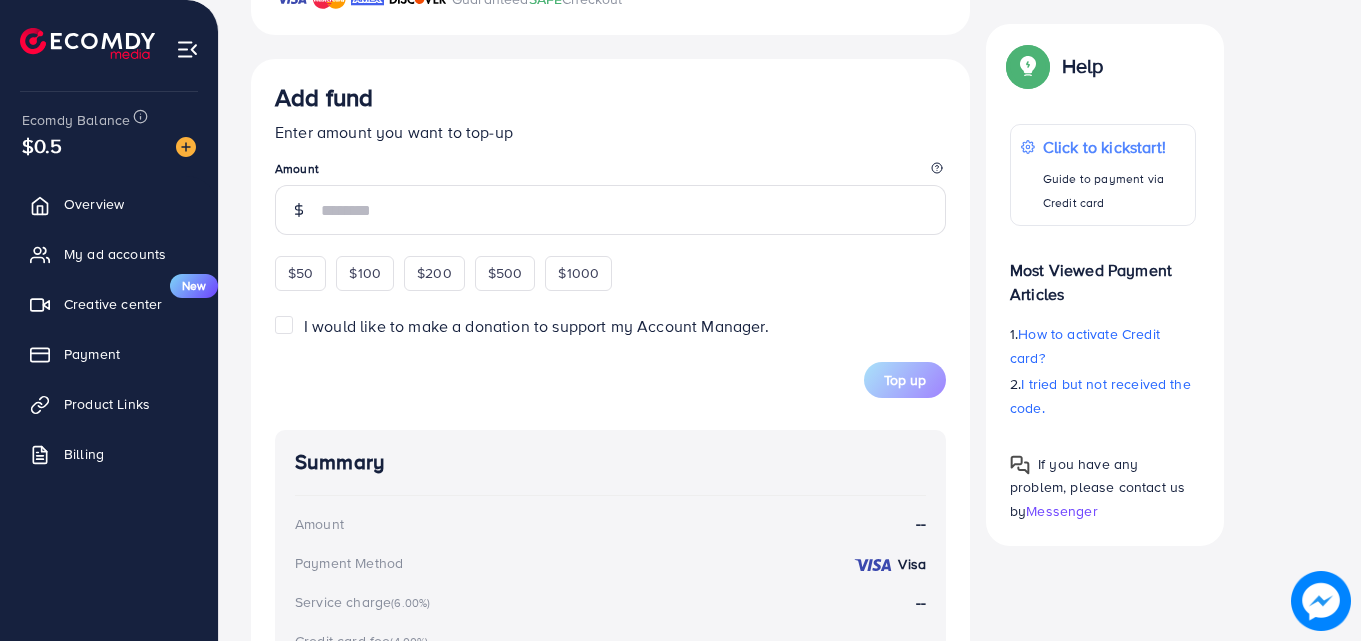 scroll, scrollTop: 676, scrollLeft: 0, axis: vertical 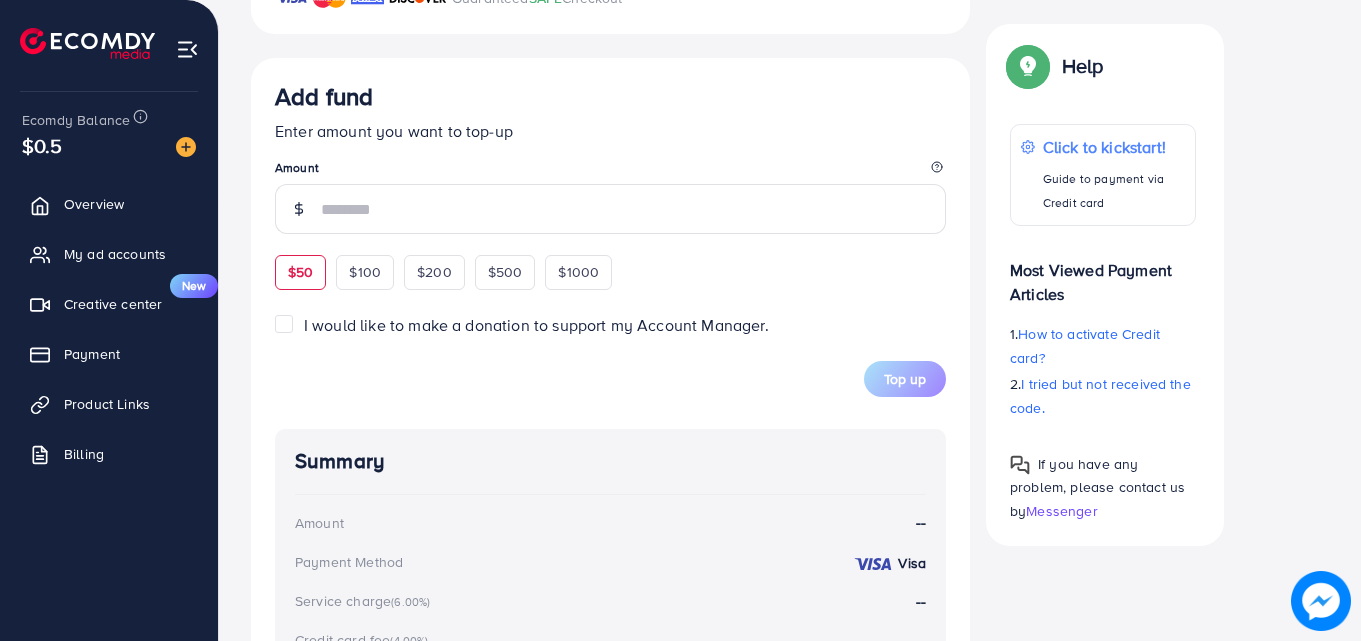 click on "Add fund  Enter amount you want to top-up Amount $50 $100 $200 $500 $1000" at bounding box center (610, 185) 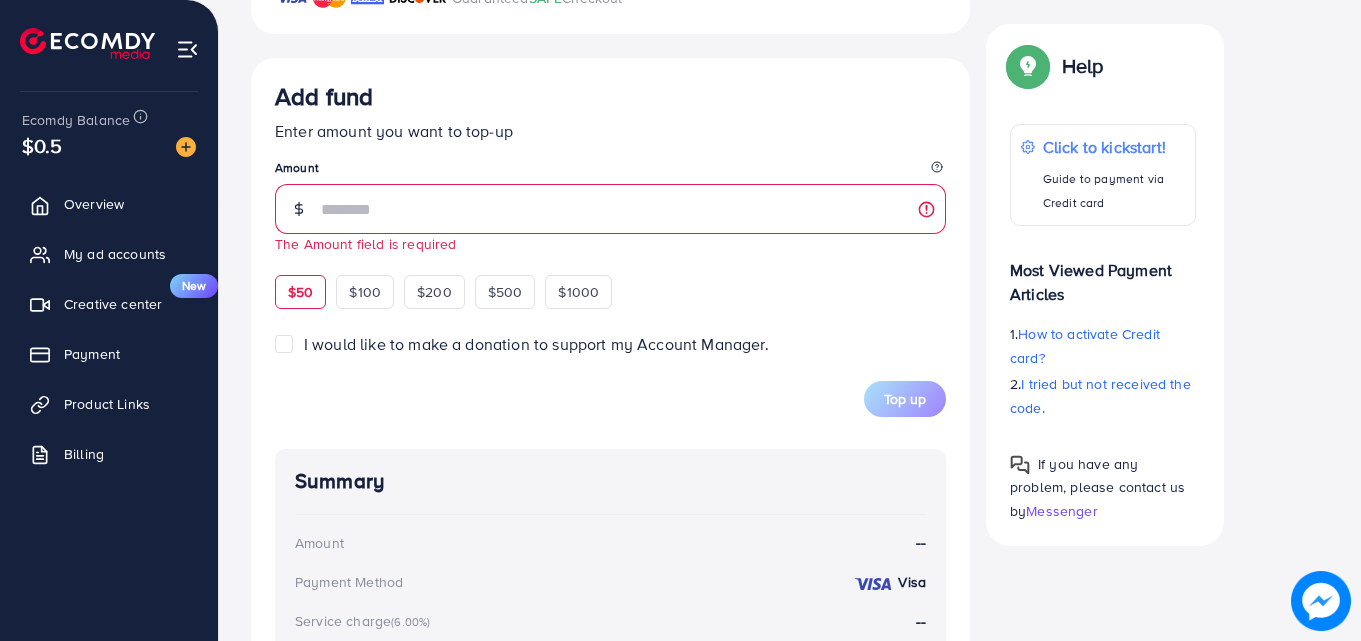 click on "$50" at bounding box center [300, 292] 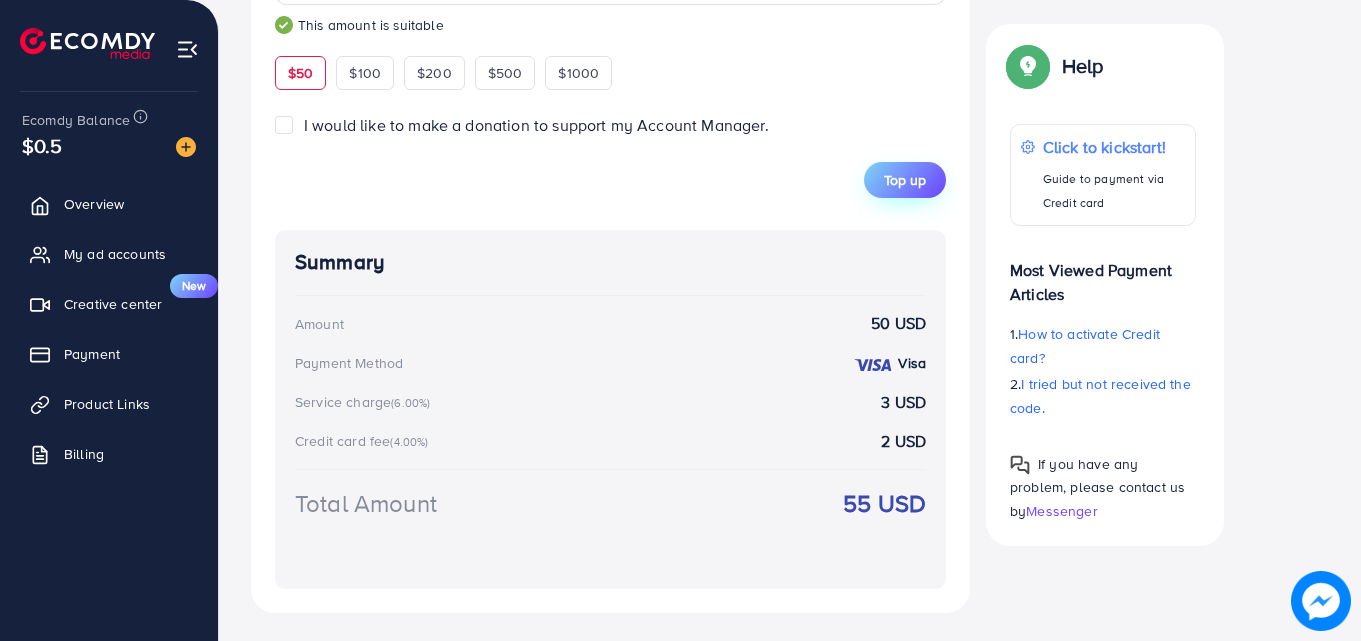 scroll, scrollTop: 909, scrollLeft: 0, axis: vertical 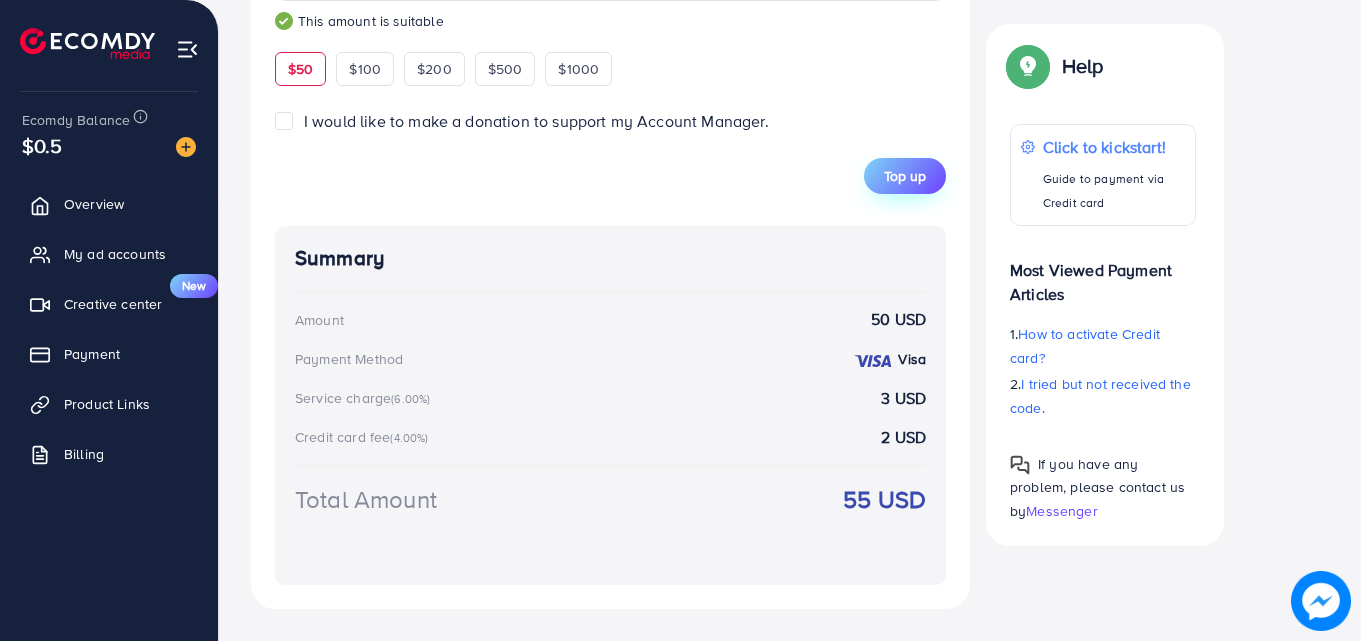 click on "Top up" at bounding box center (905, 176) 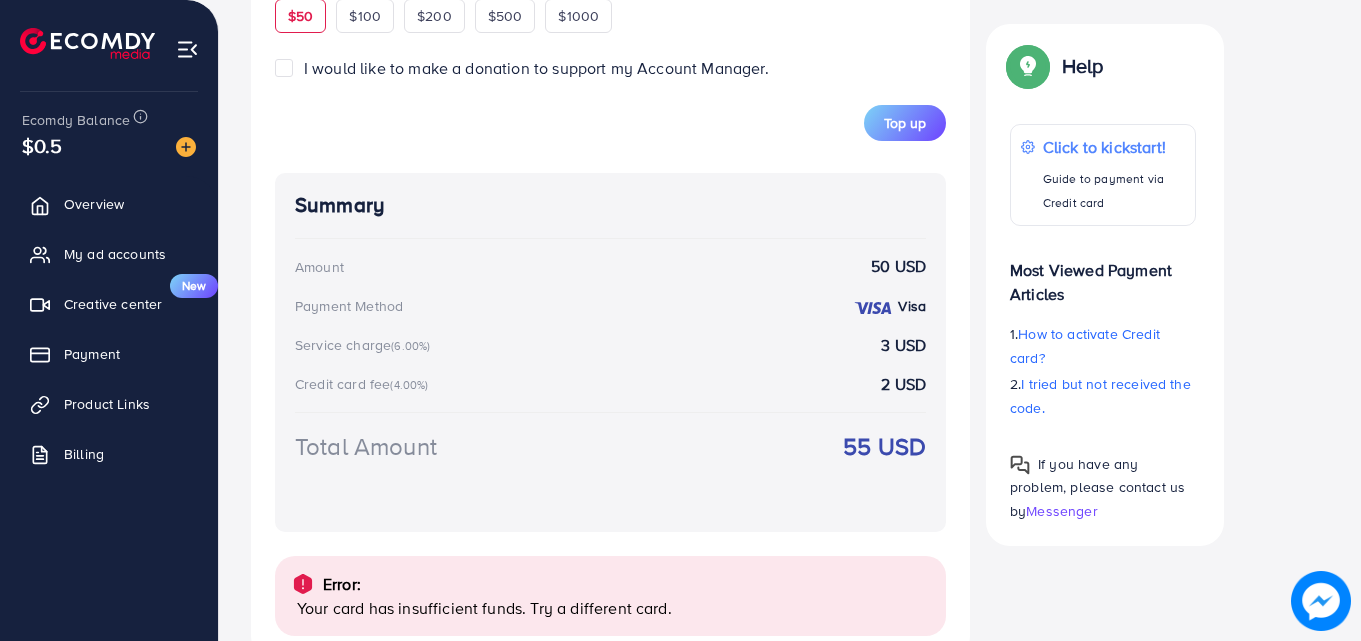 scroll, scrollTop: 1013, scrollLeft: 0, axis: vertical 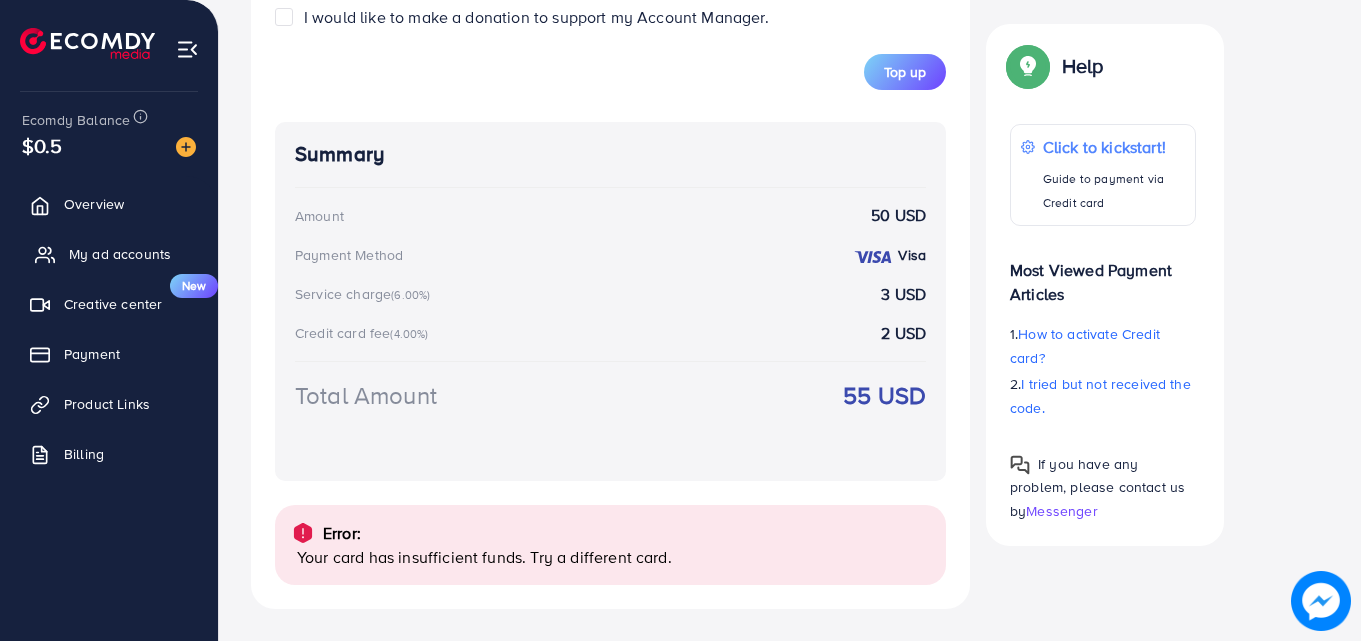 click on "My ad accounts" at bounding box center (120, 254) 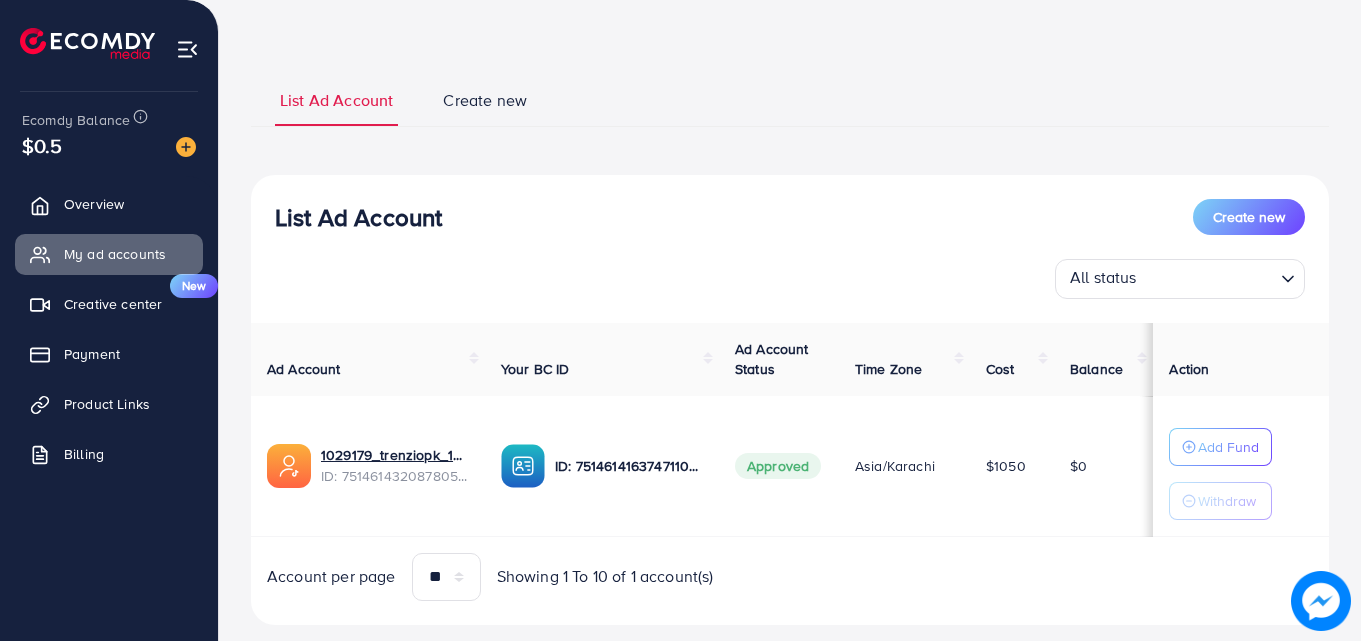 scroll, scrollTop: 115, scrollLeft: 0, axis: vertical 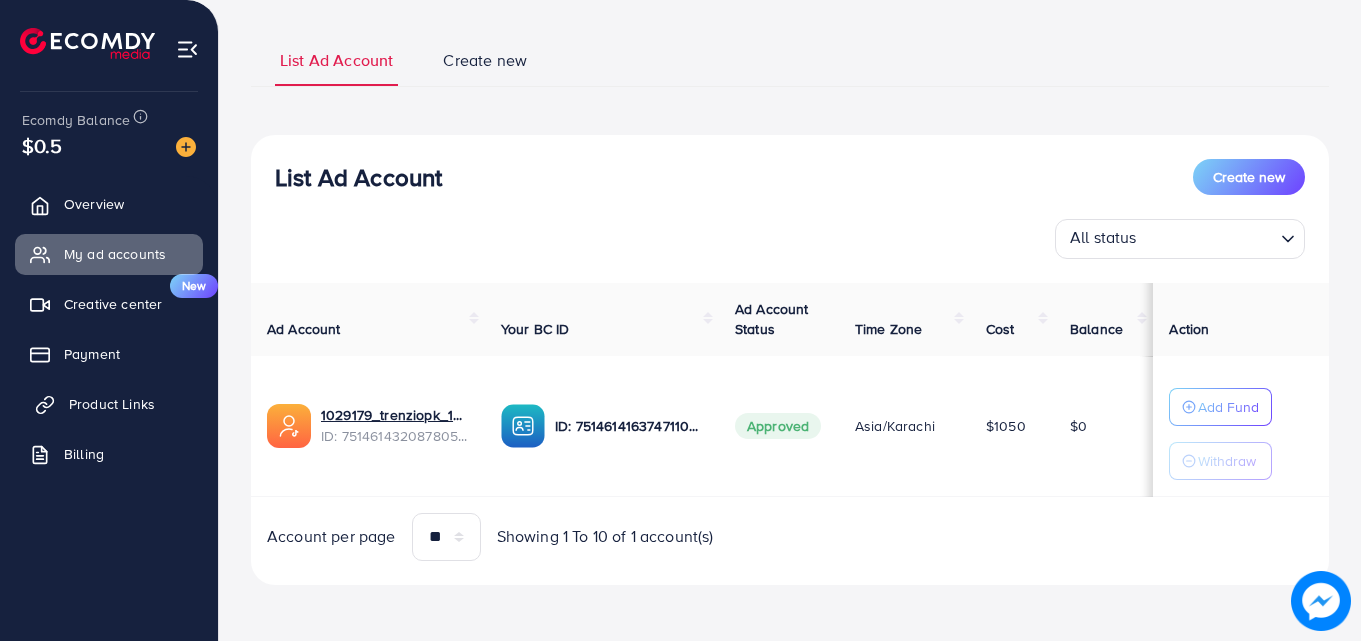 click on "Product Links" at bounding box center (112, 404) 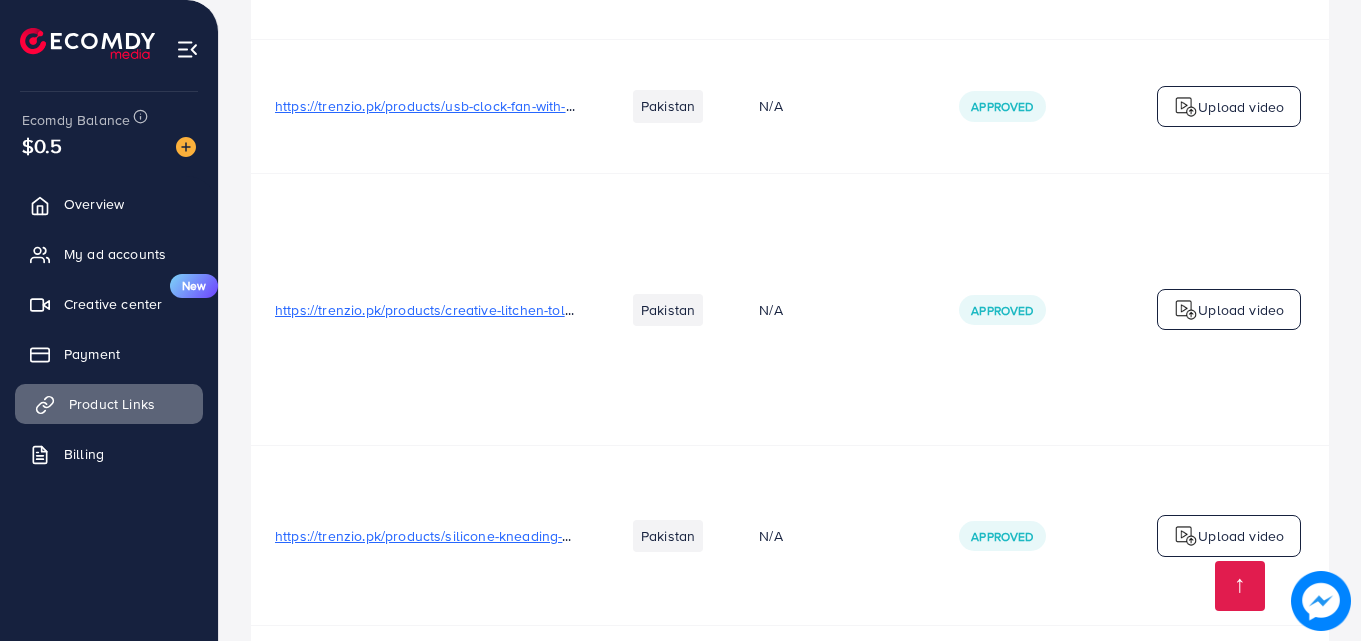 scroll, scrollTop: 4446, scrollLeft: 0, axis: vertical 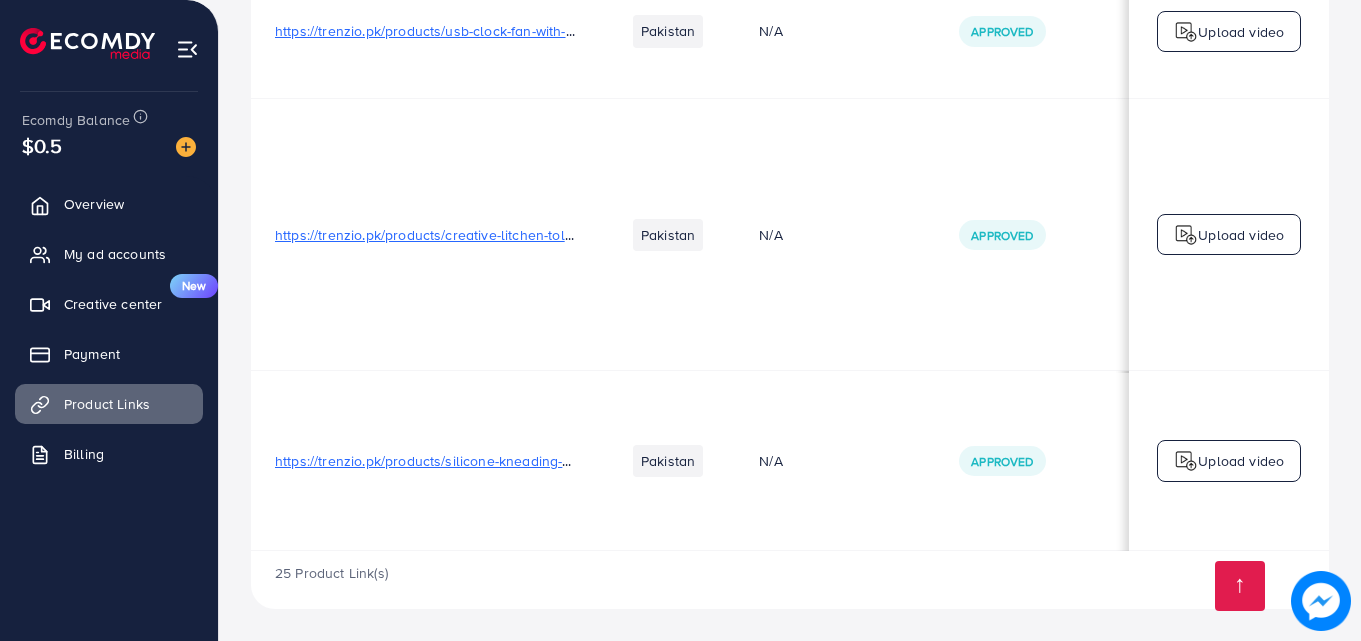 click on "https://trenzio.pk/products/silicone-kneading-dough-bag" at bounding box center [453, 461] 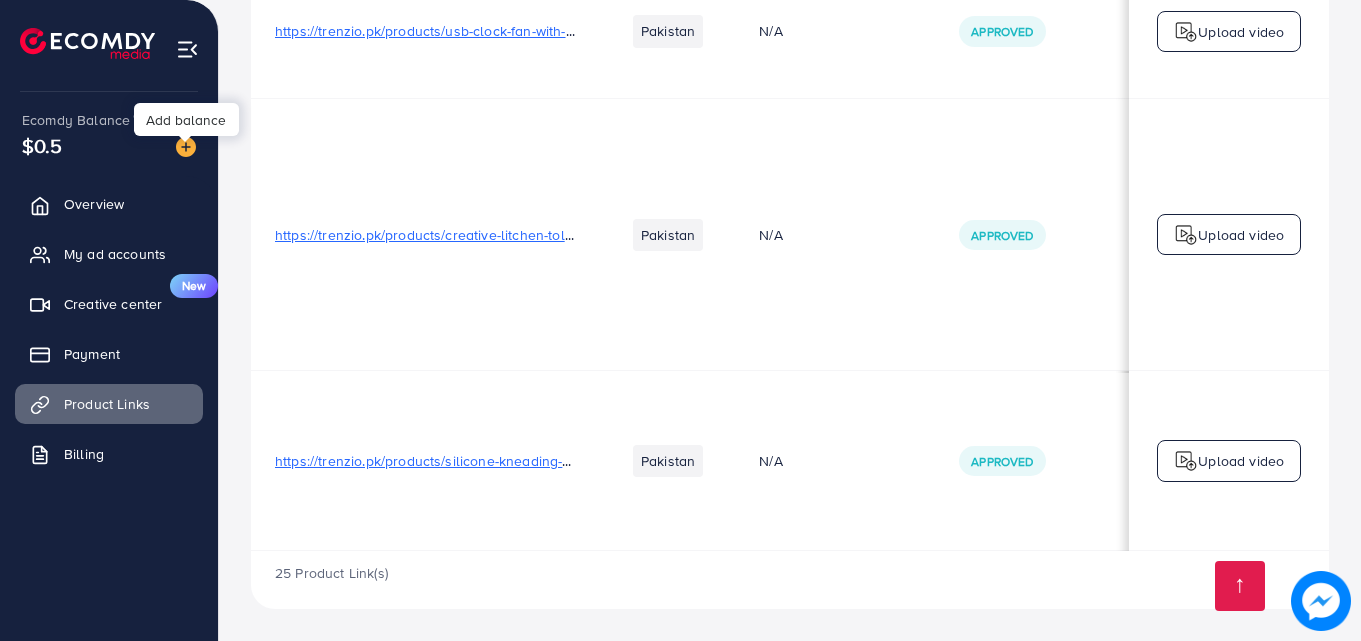 click at bounding box center [186, 147] 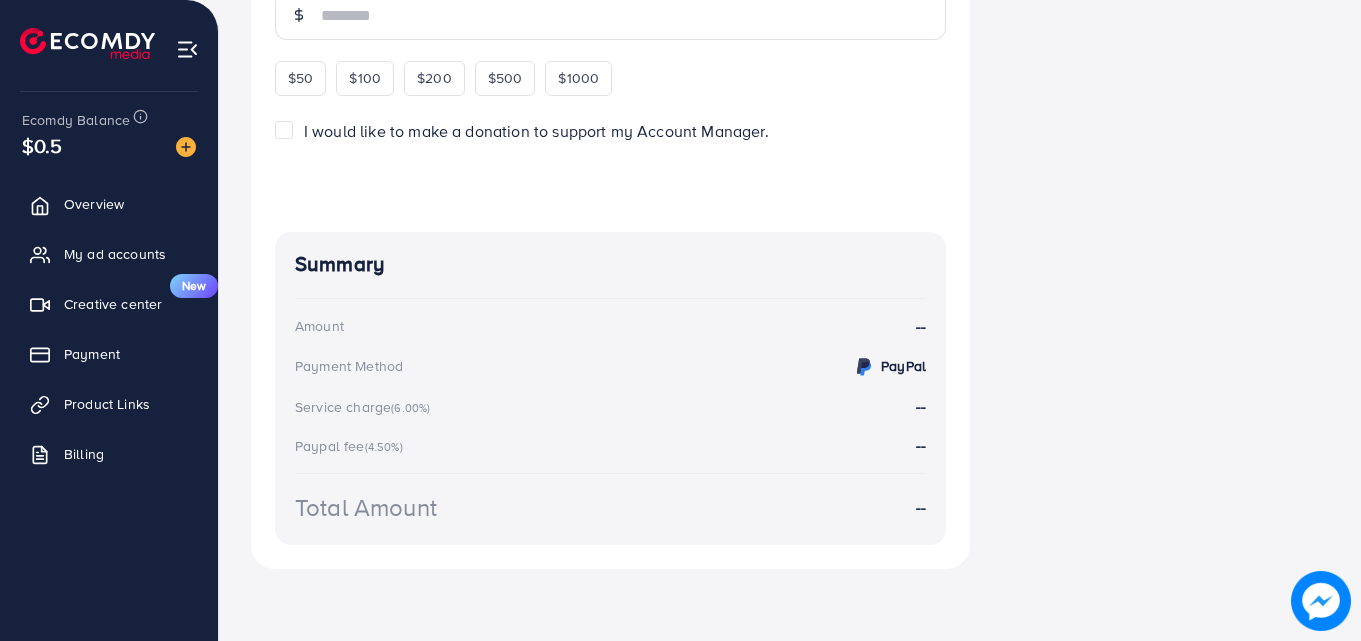 scroll, scrollTop: 0, scrollLeft: 0, axis: both 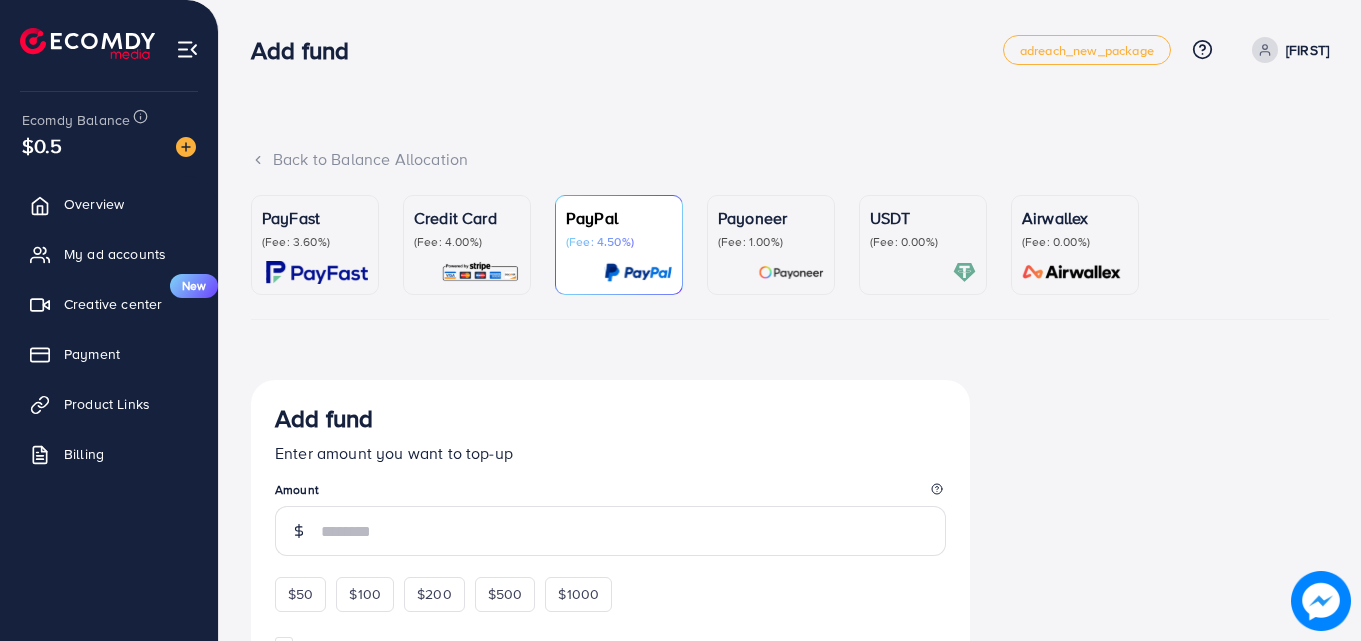 click at bounding box center (480, 272) 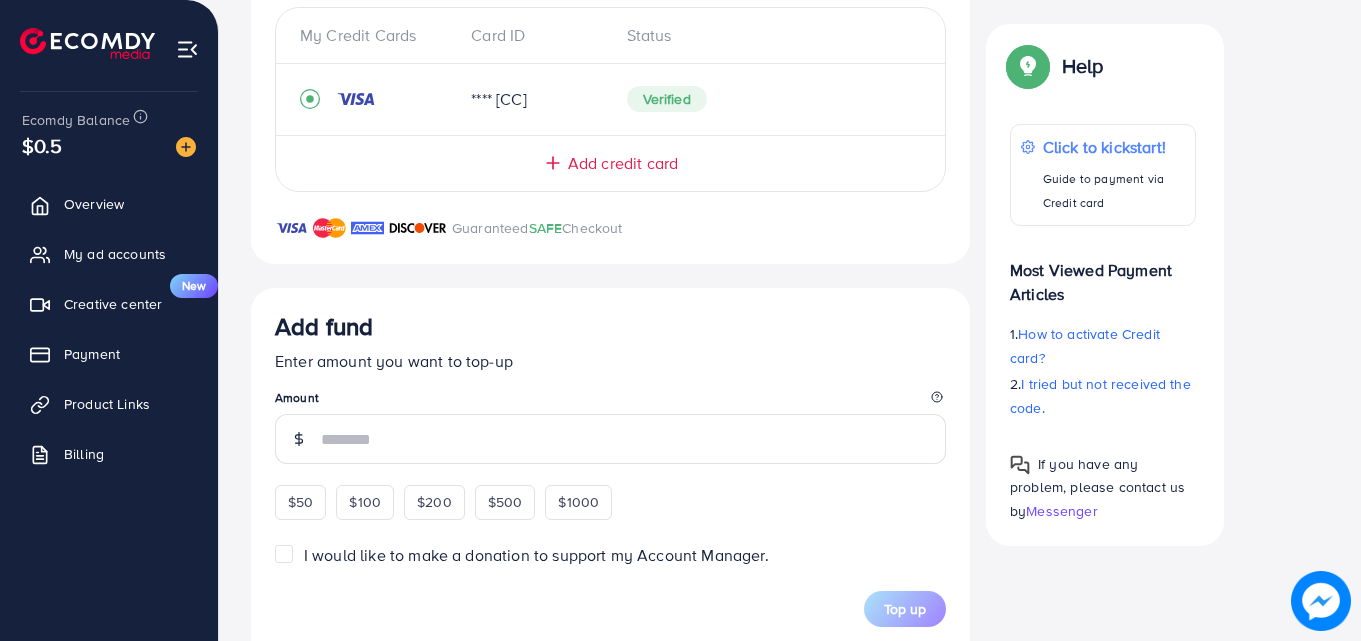 scroll, scrollTop: 483, scrollLeft: 0, axis: vertical 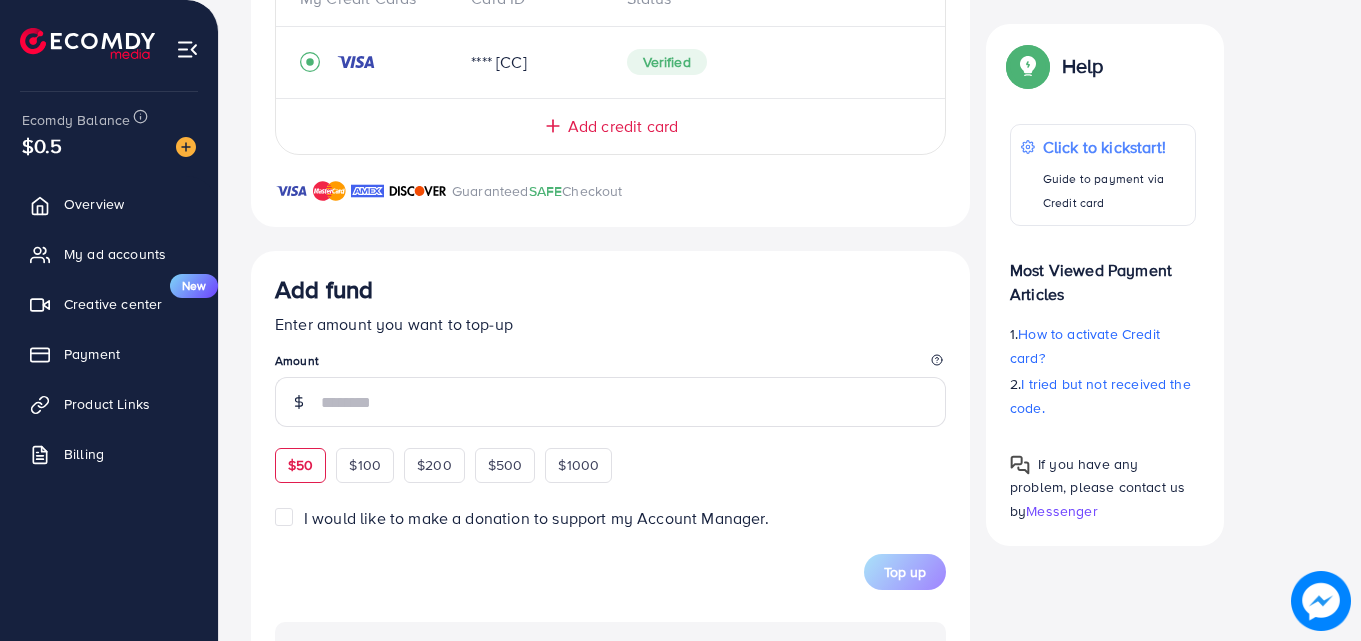 click on "$50" at bounding box center [300, 465] 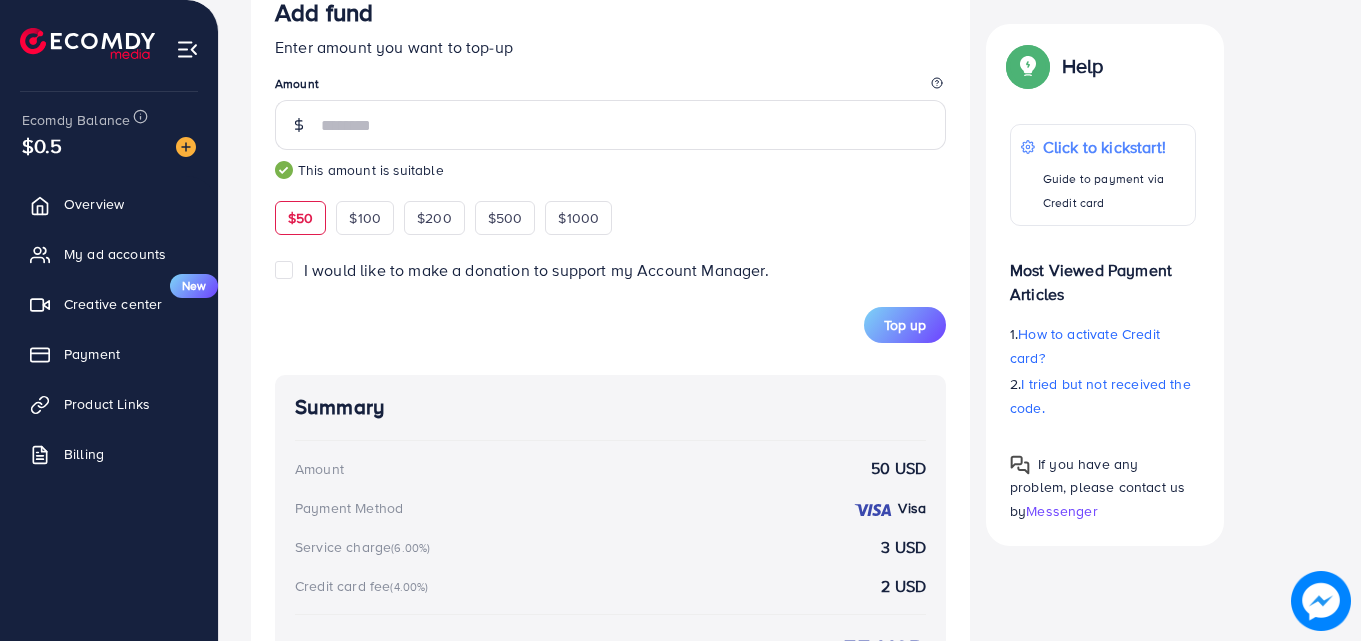scroll, scrollTop: 767, scrollLeft: 0, axis: vertical 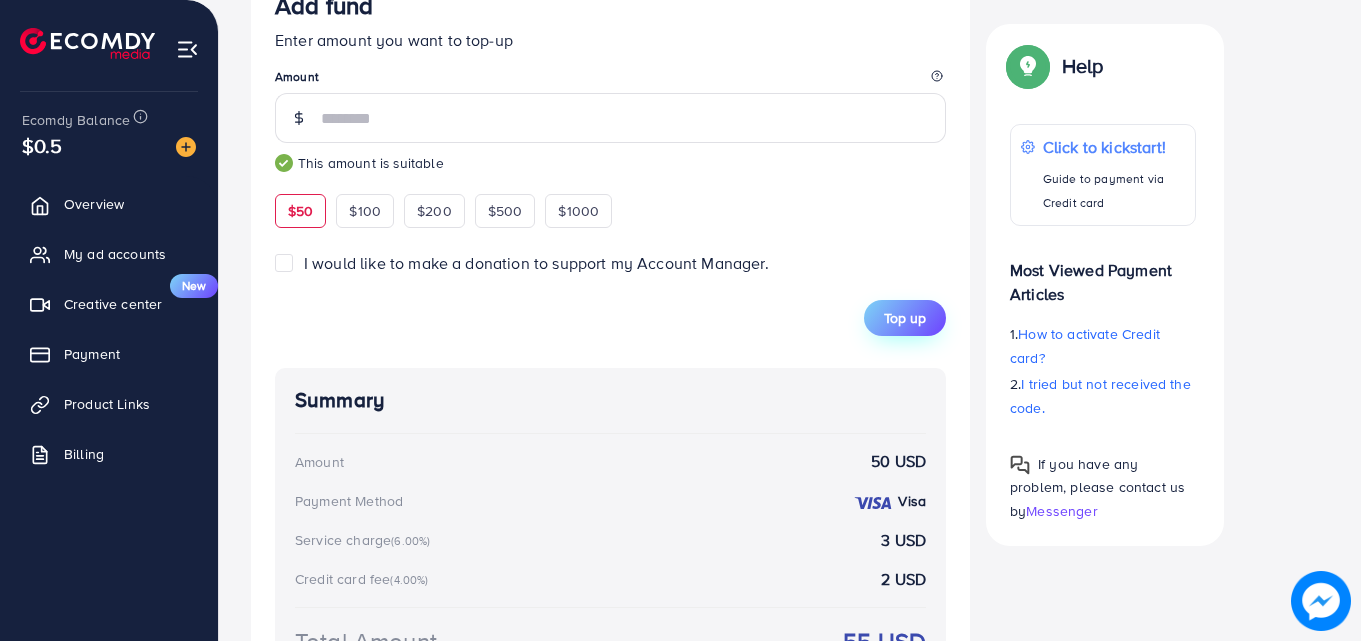 click on "Top up" at bounding box center (905, 318) 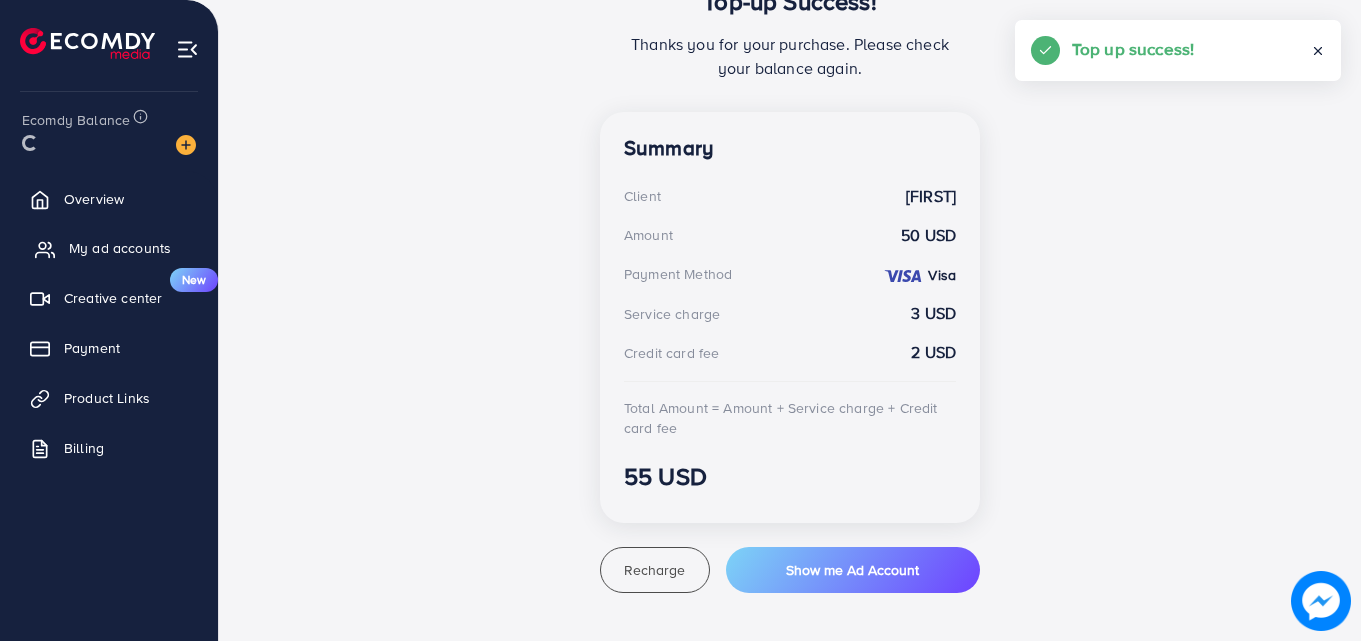 scroll, scrollTop: 470, scrollLeft: 0, axis: vertical 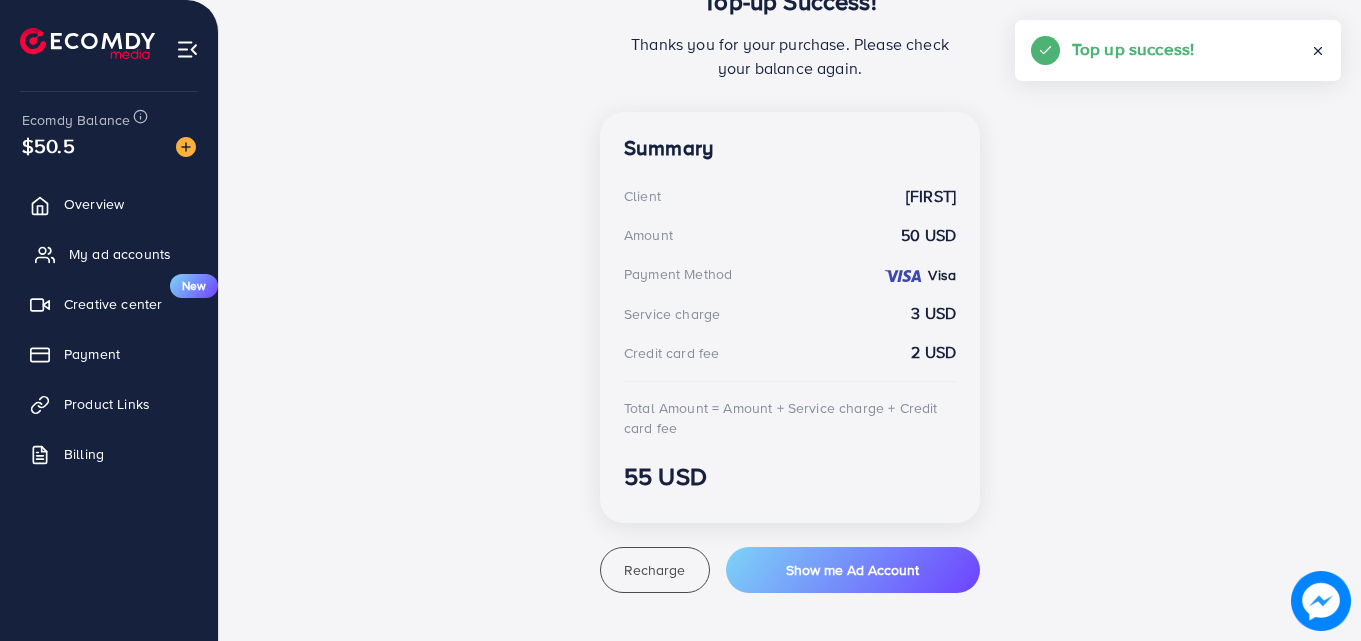 click on "My ad accounts" at bounding box center [120, 254] 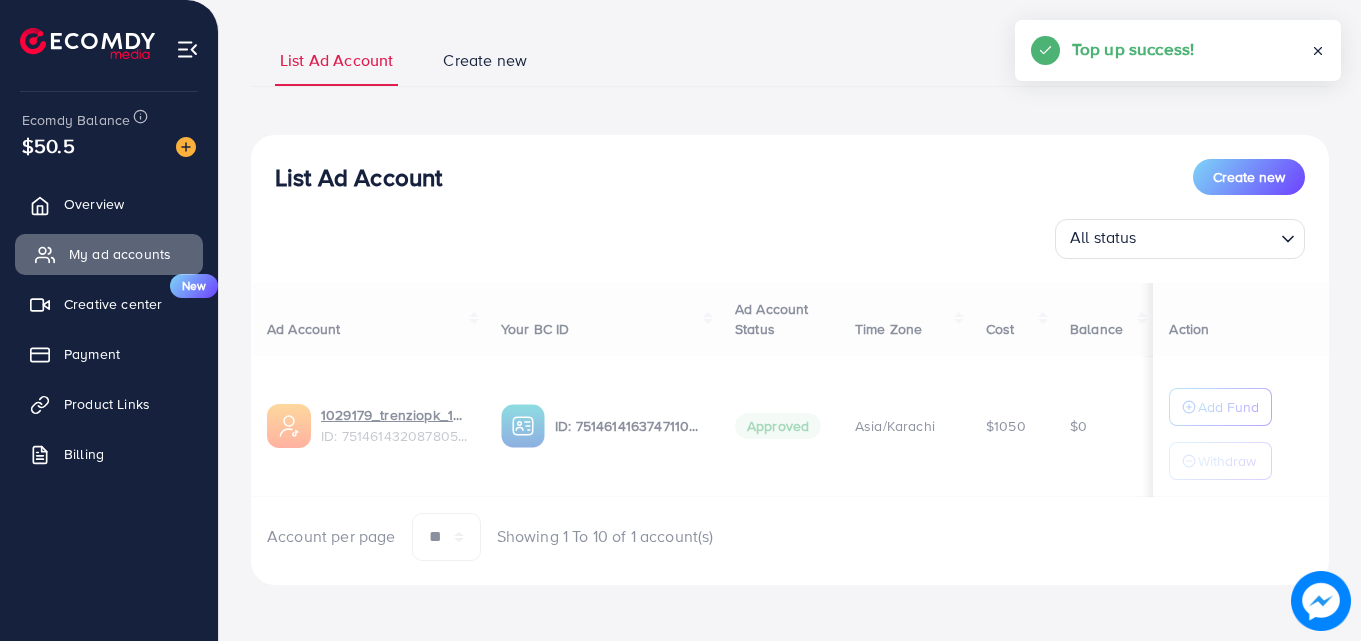 scroll, scrollTop: 0, scrollLeft: 0, axis: both 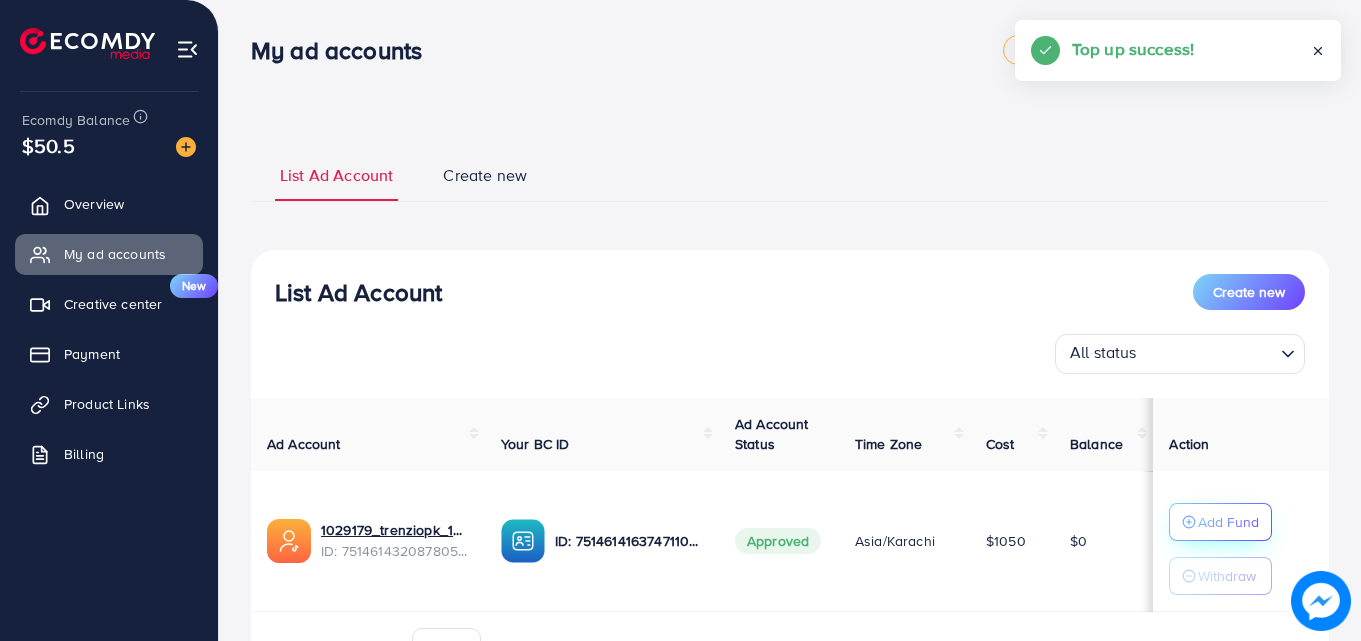 click on "Add Fund" at bounding box center [1228, 522] 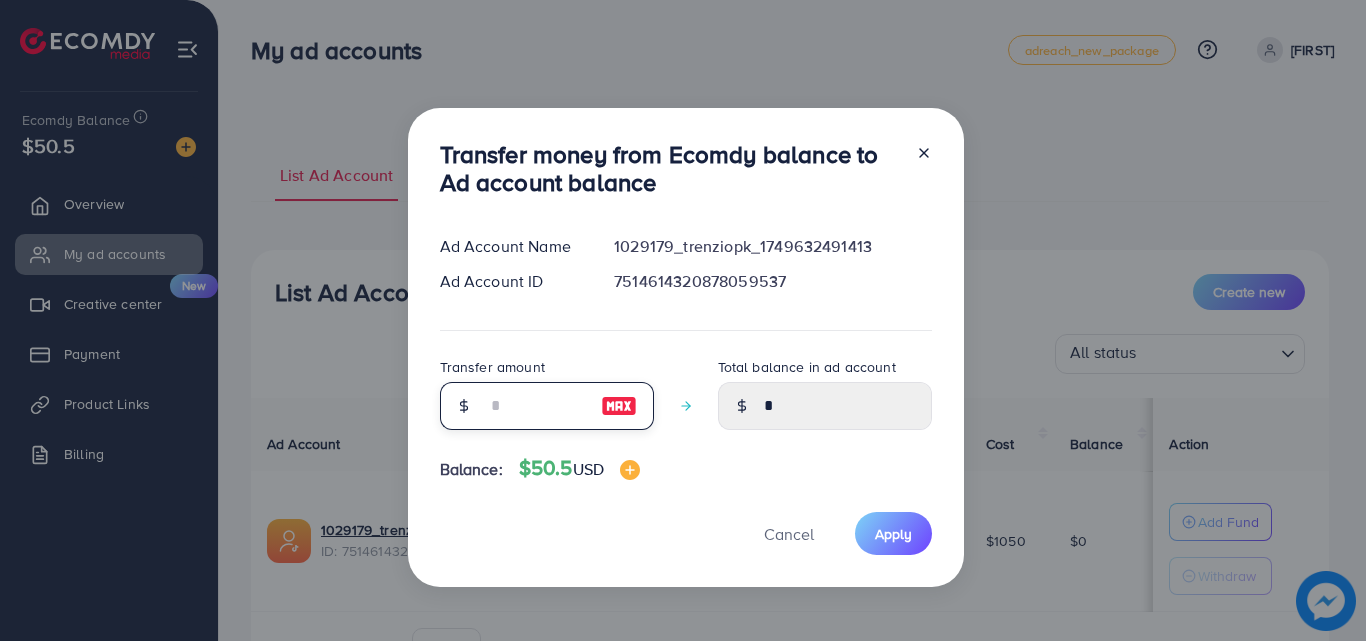 click at bounding box center (536, 406) 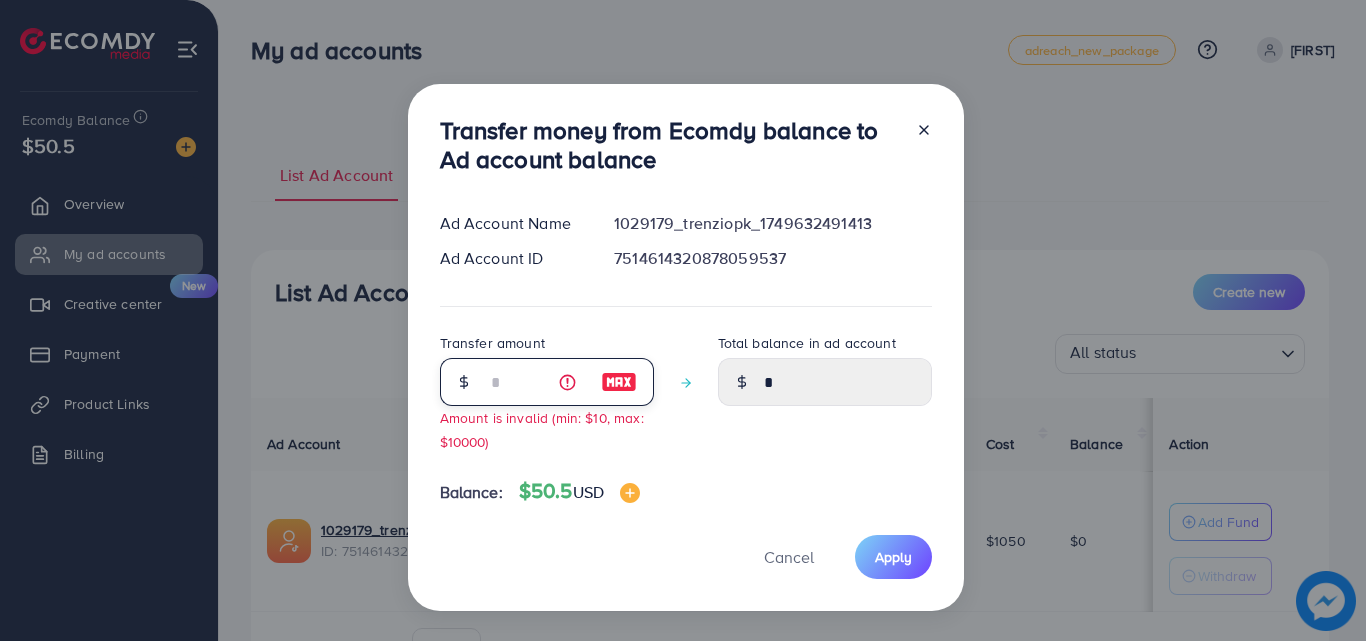type on "****" 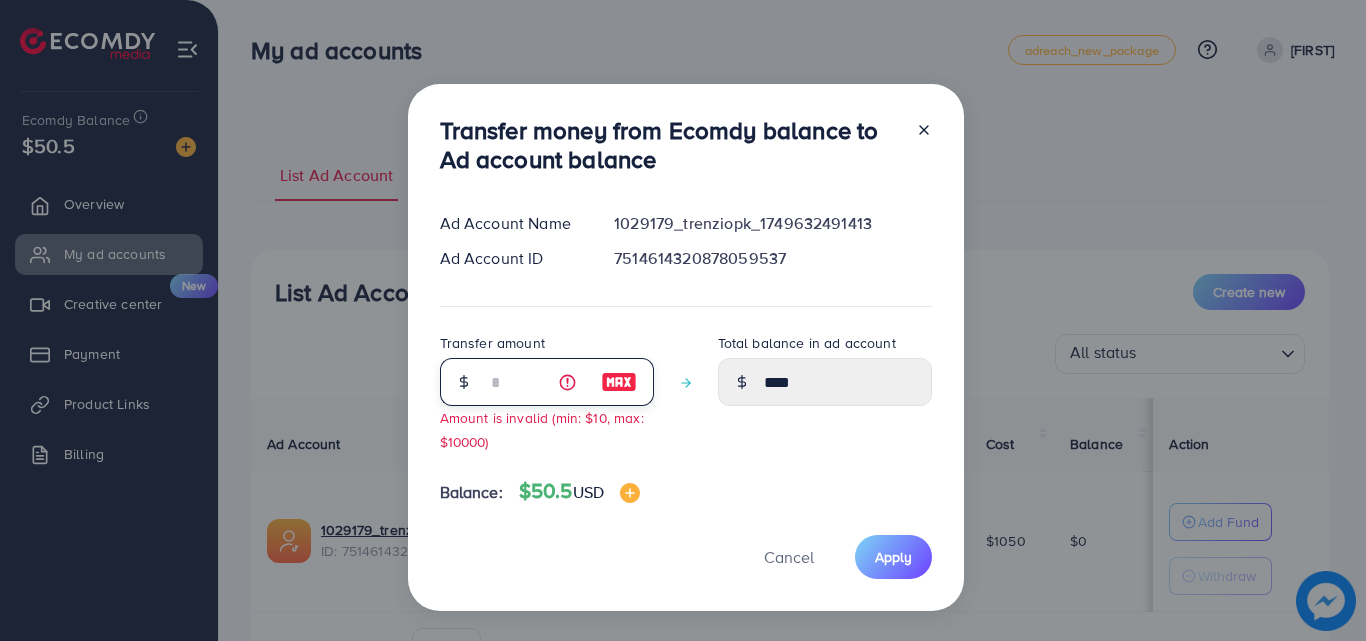 type on "**" 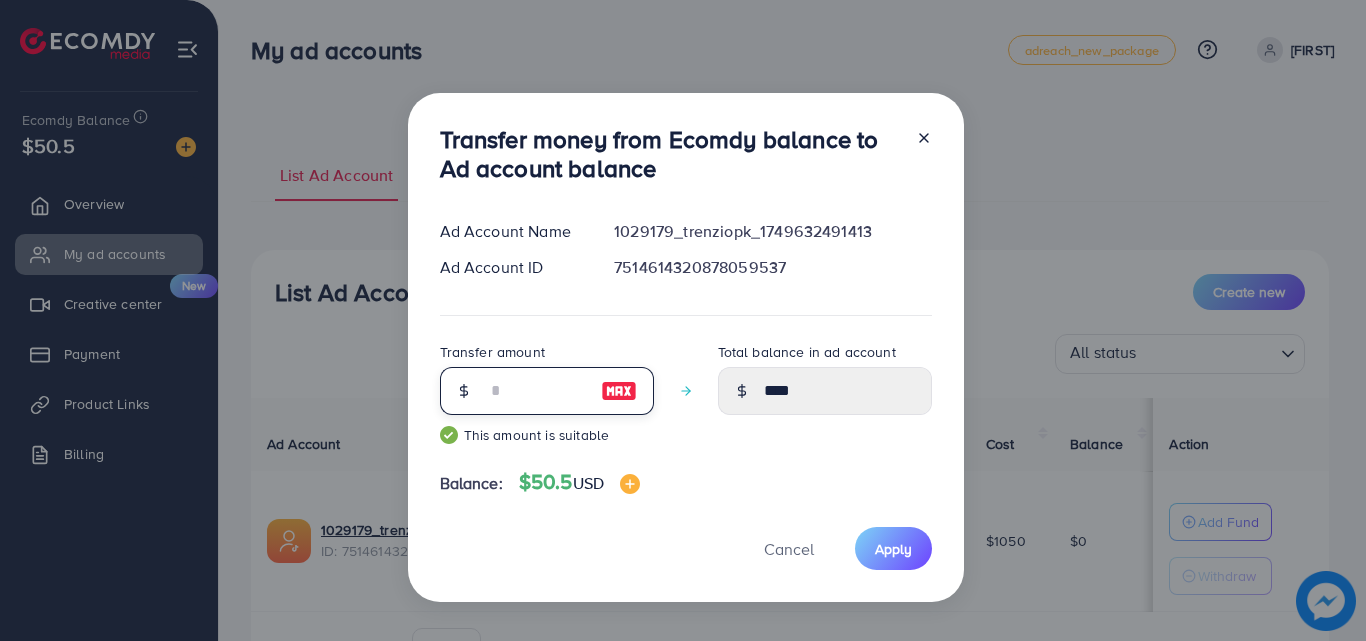 type on "*****" 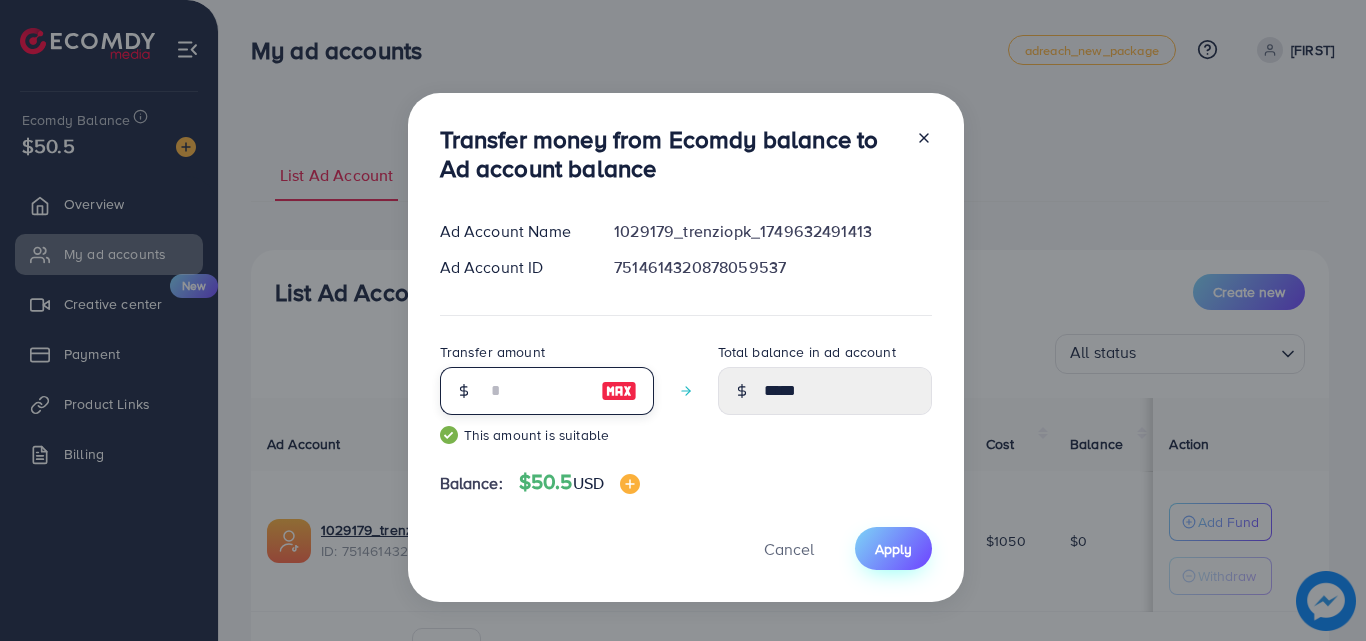 type on "**" 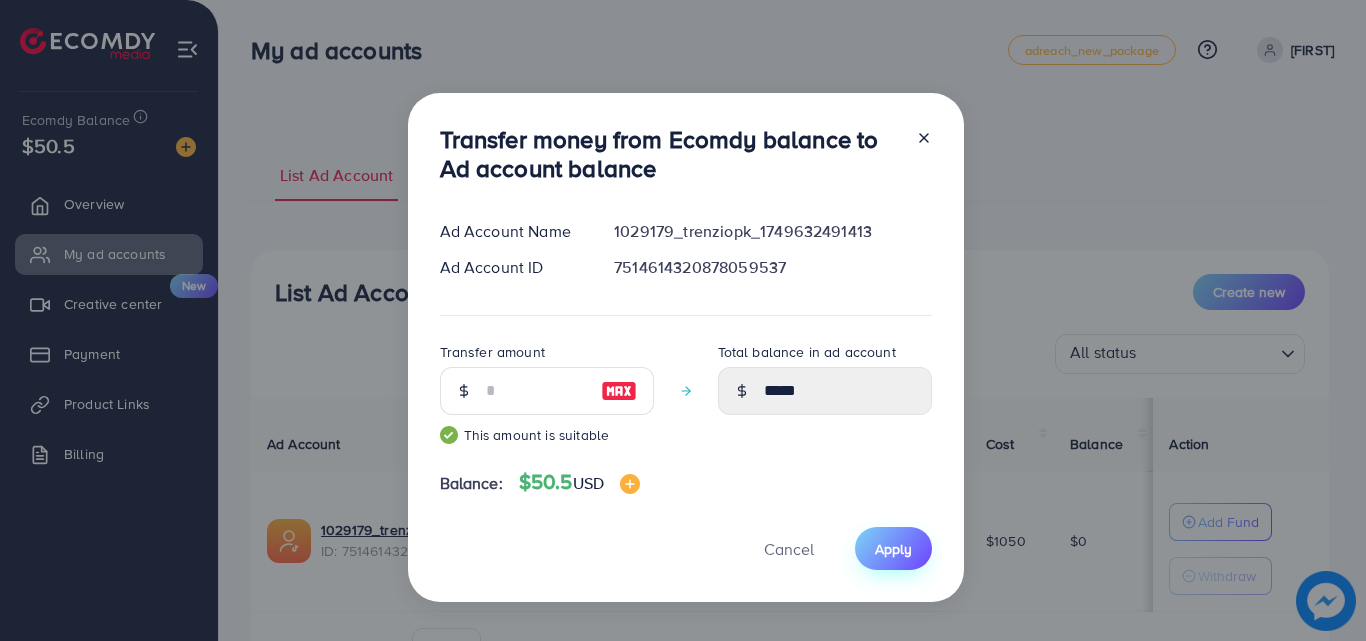click on "Apply" at bounding box center (893, 549) 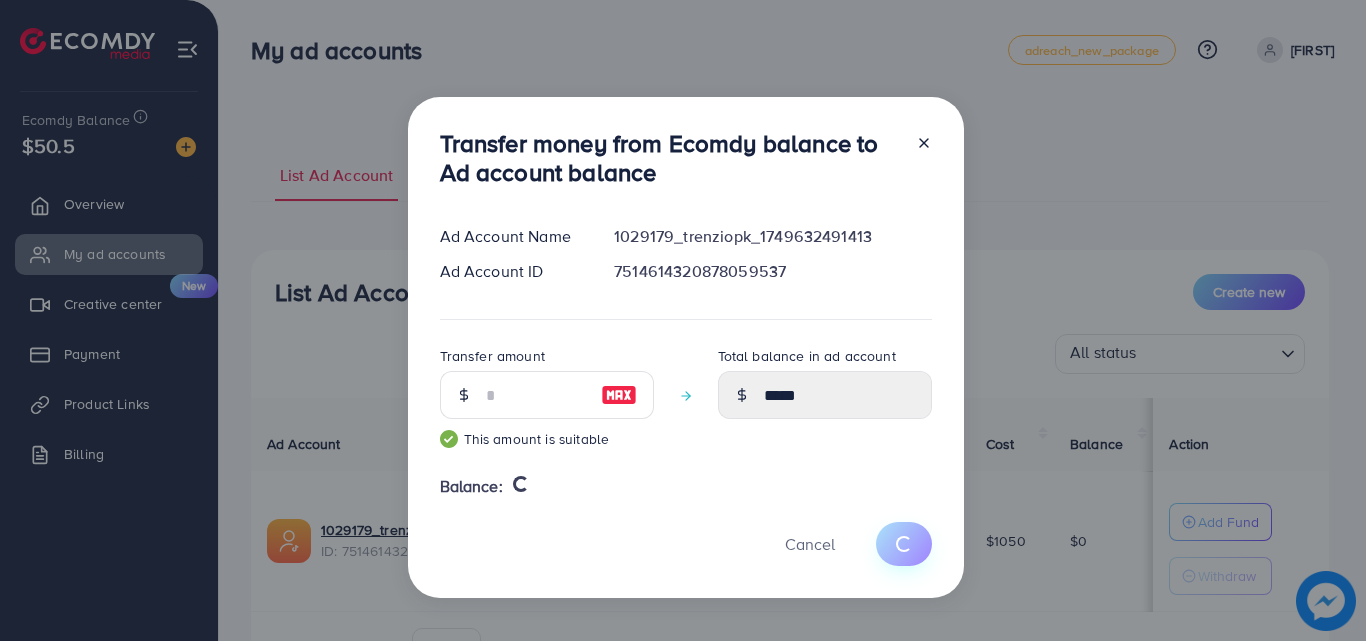 type 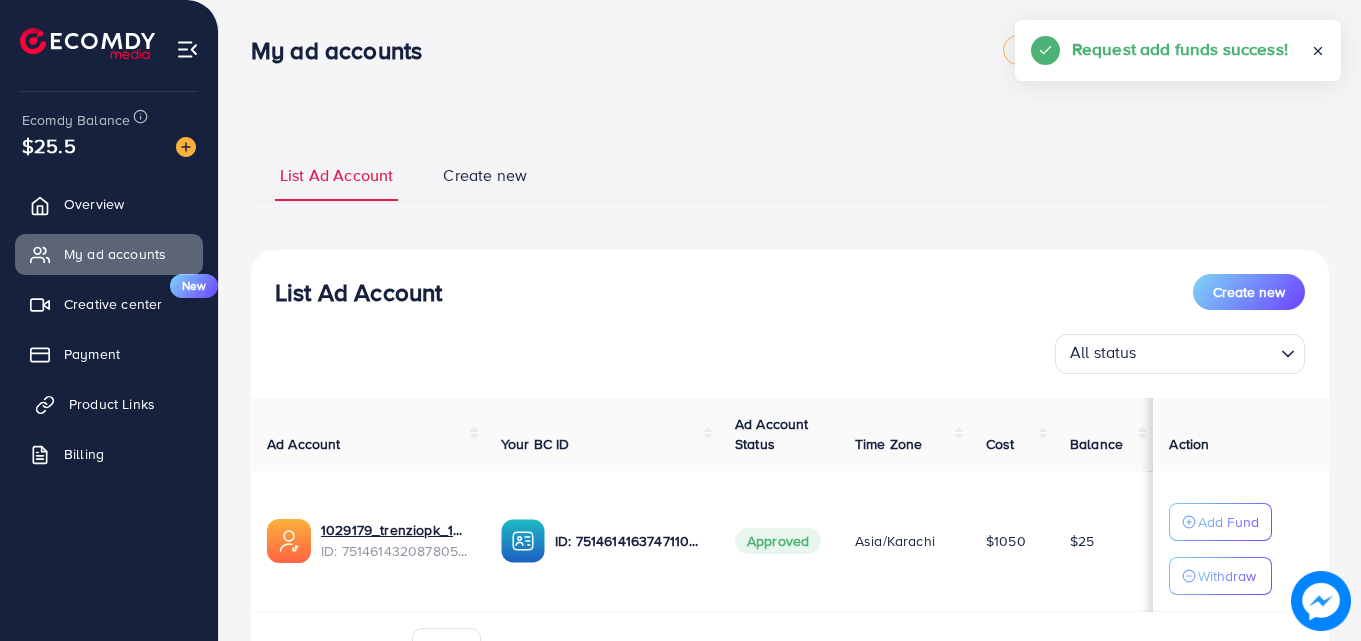 click on "Product Links" at bounding box center [112, 404] 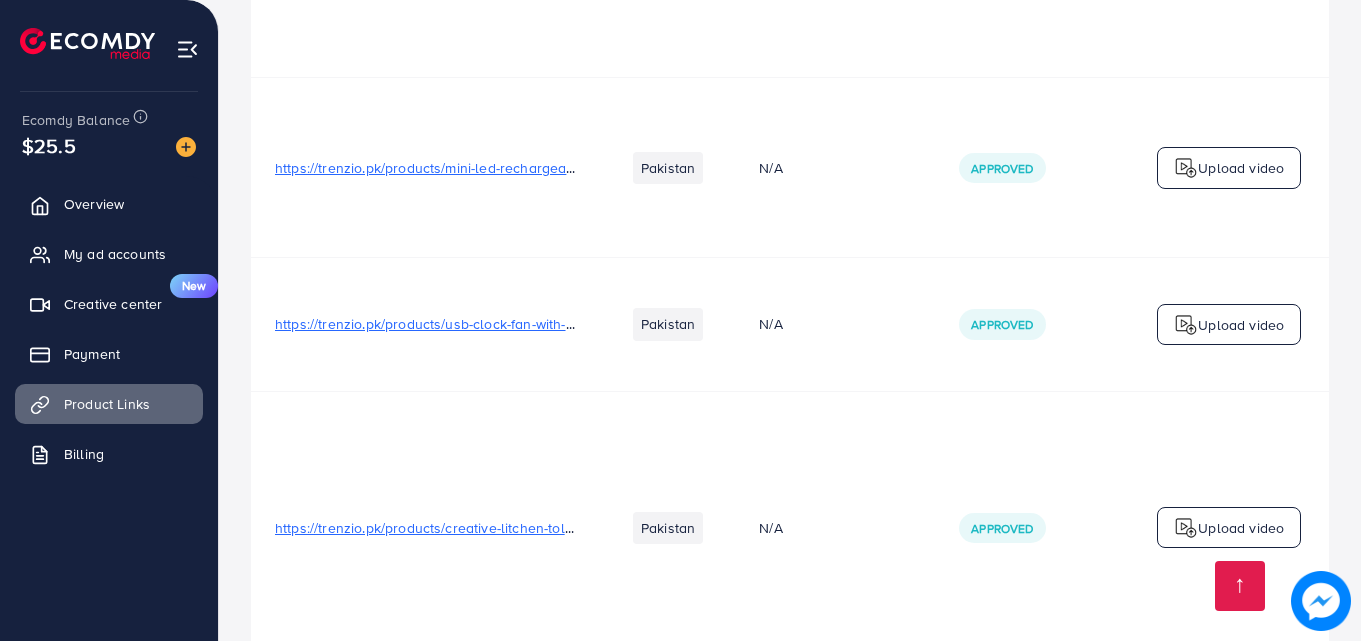 scroll, scrollTop: 4063, scrollLeft: 0, axis: vertical 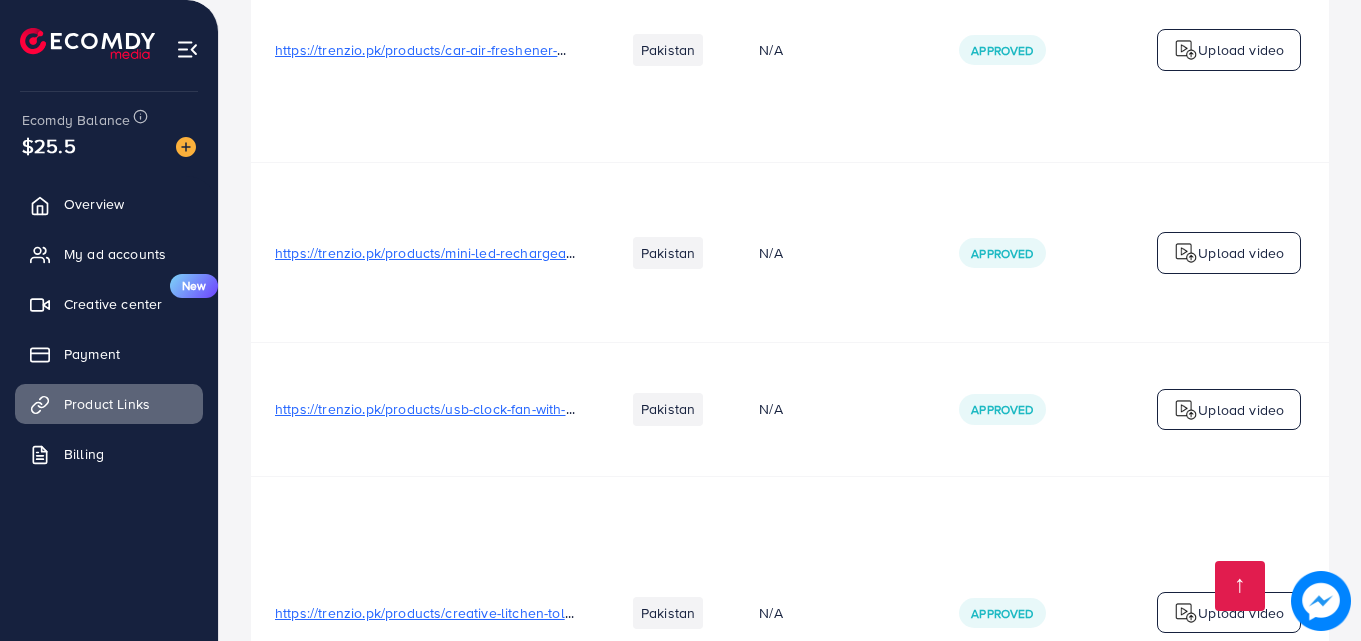 click on "https://trenzio.pk/products/usb-clock-fan-with-real-time-clock-temperature-display-function" at bounding box center (562, 409) 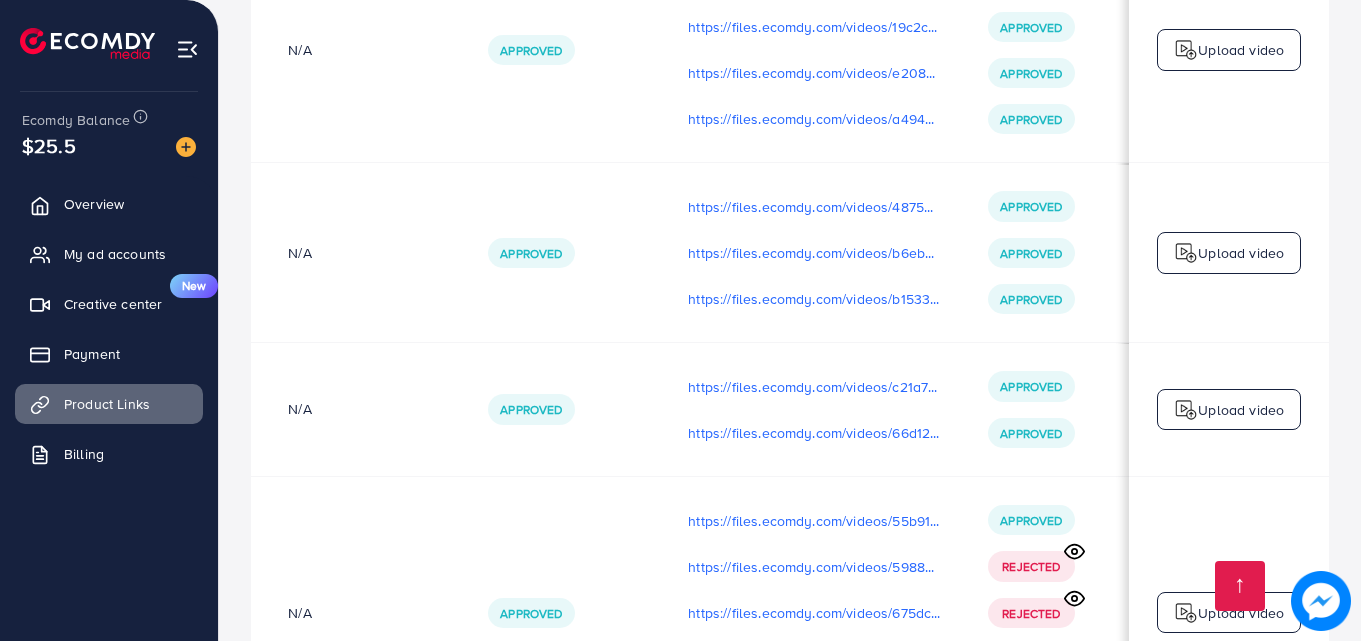 scroll, scrollTop: 0, scrollLeft: 506, axis: horizontal 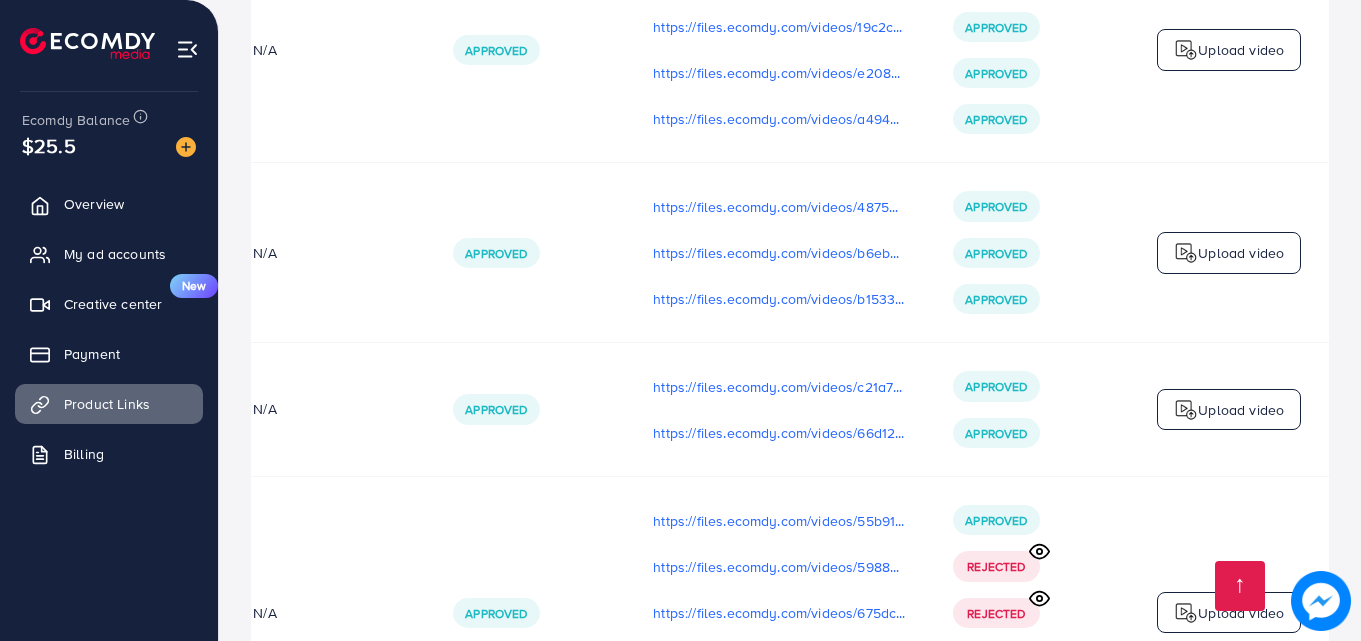 click on "Upload video" at bounding box center [1229, 410] 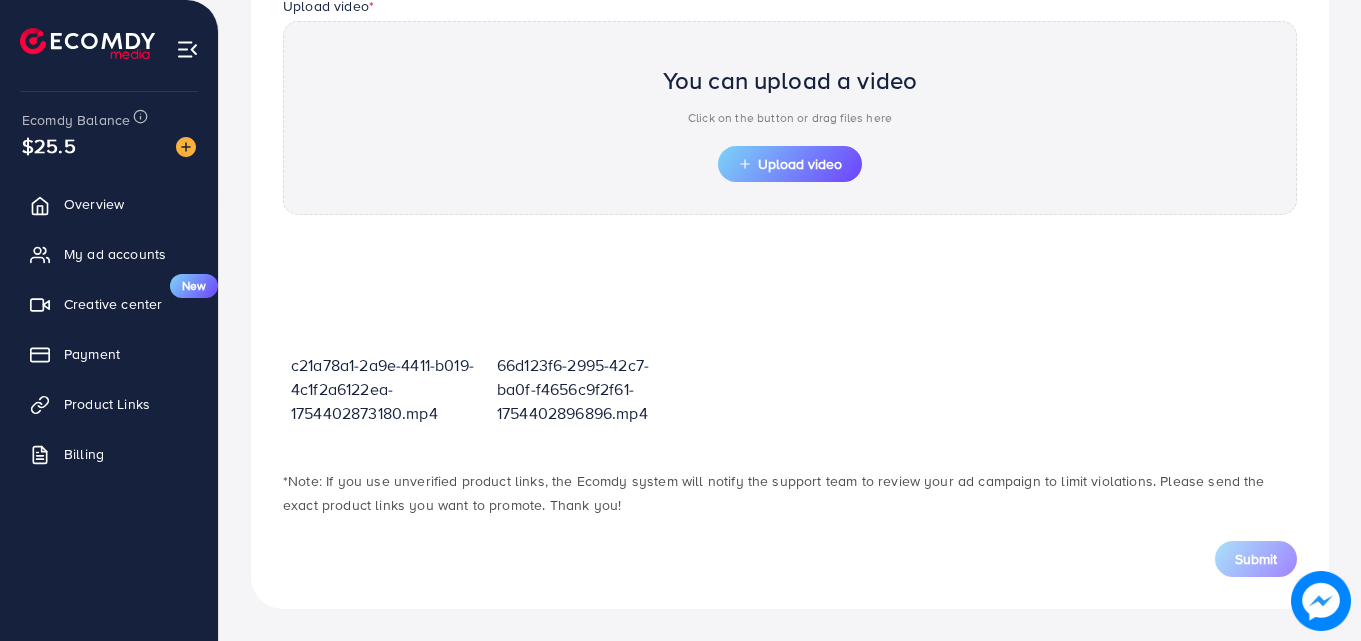 scroll, scrollTop: 696, scrollLeft: 0, axis: vertical 